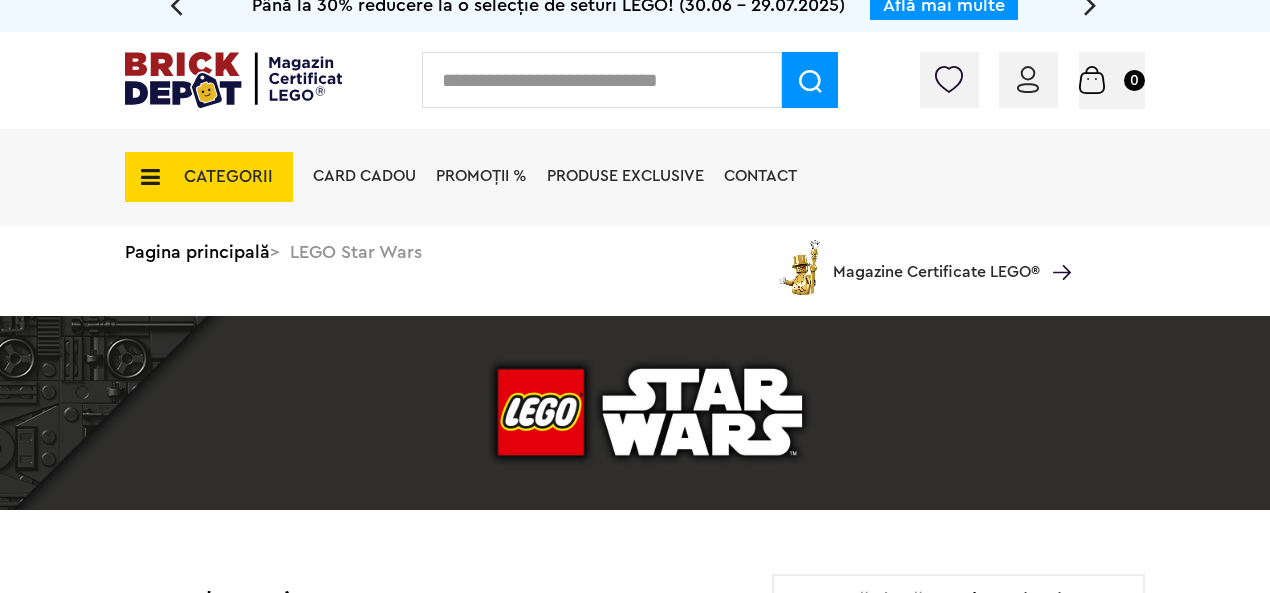 scroll, scrollTop: 132, scrollLeft: 0, axis: vertical 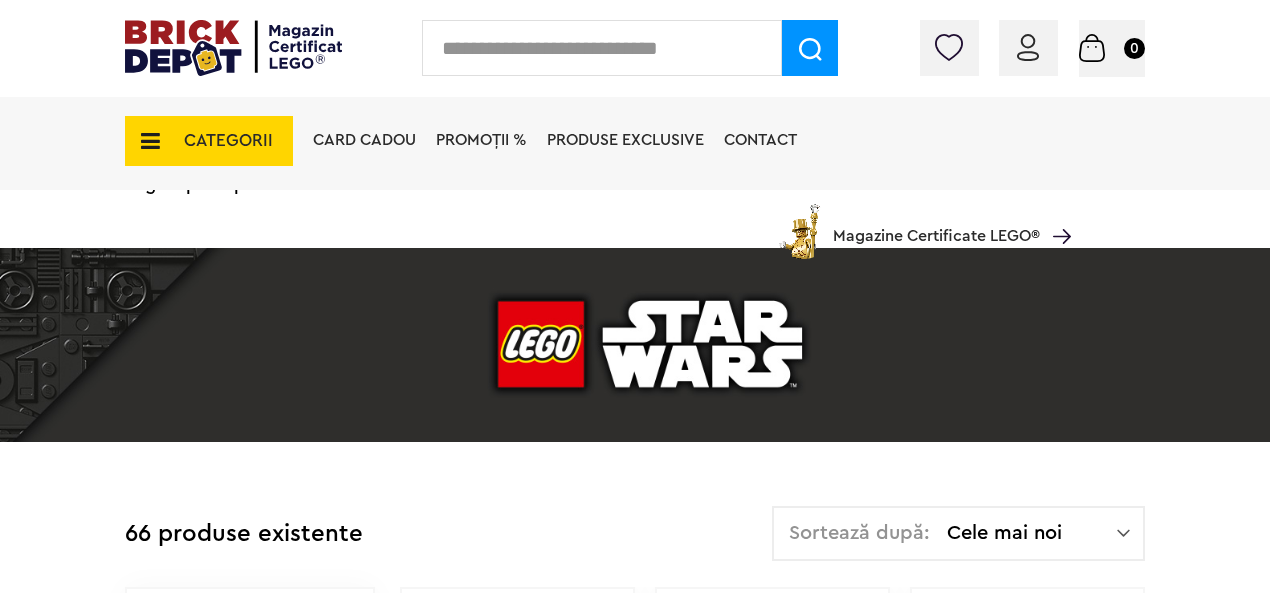 drag, startPoint x: 1275, startPoint y: 51, endPoint x: 1275, endPoint y: 69, distance: 18 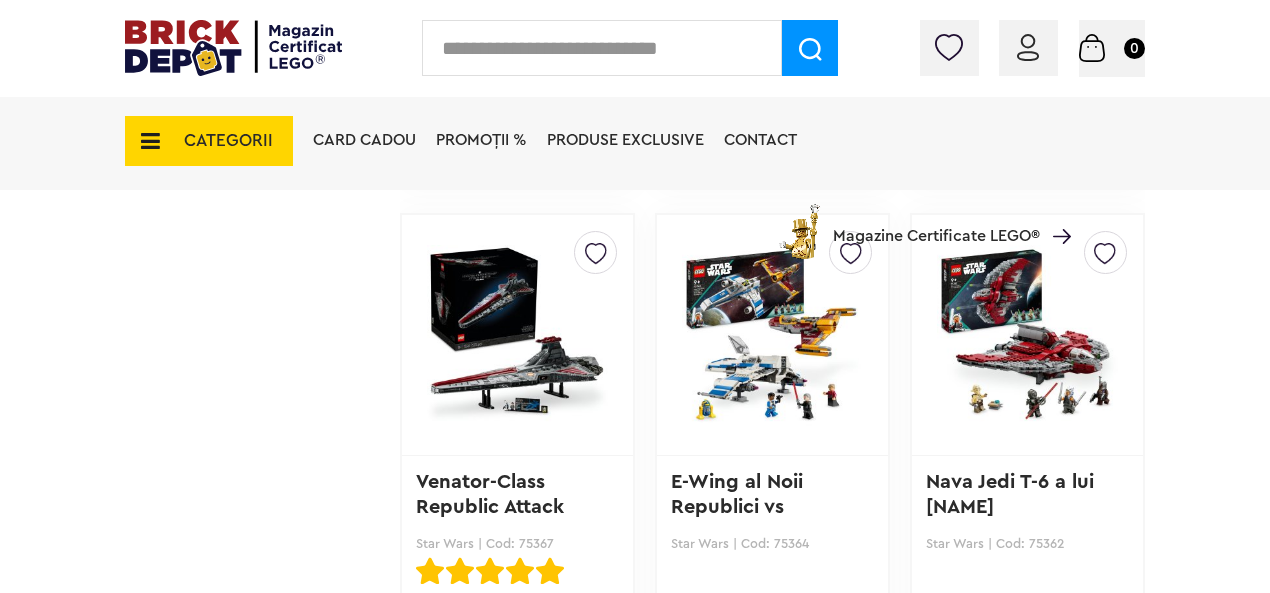 scroll, scrollTop: 4079, scrollLeft: 0, axis: vertical 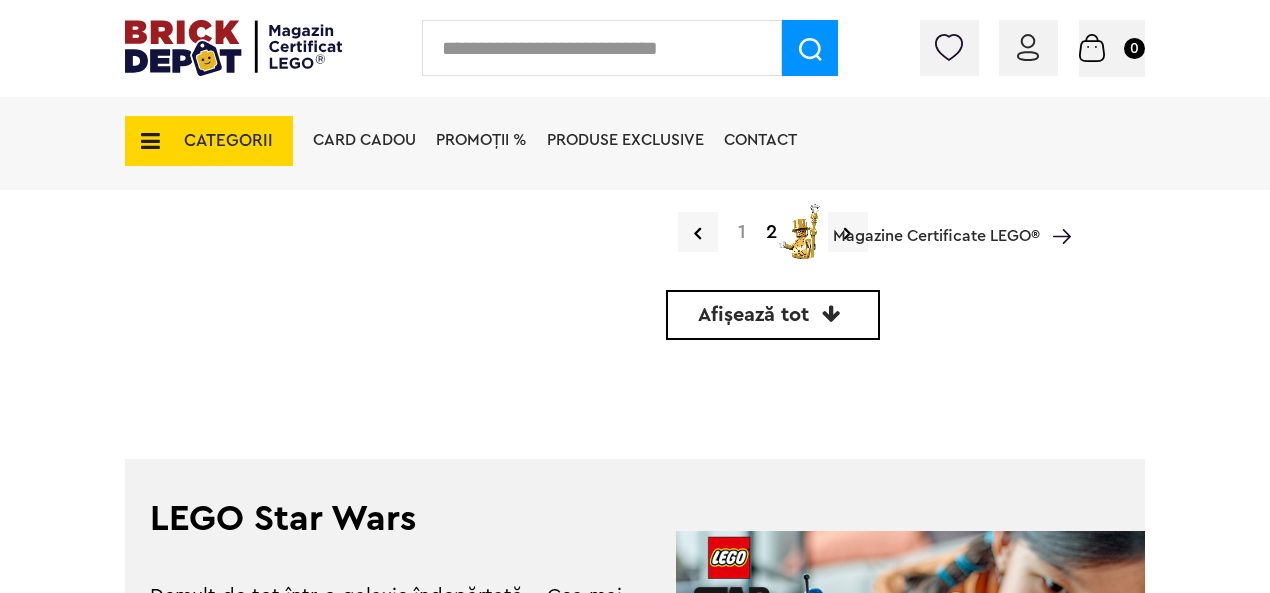 click on "Afișează tot" at bounding box center (753, 315) 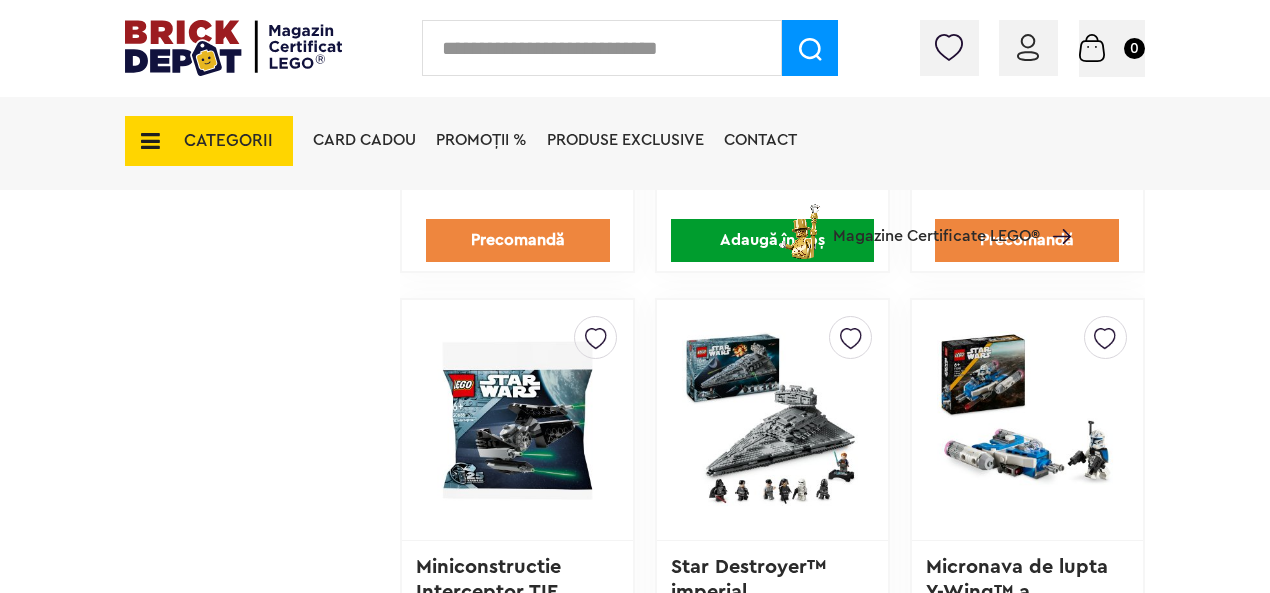 scroll, scrollTop: 5000, scrollLeft: 0, axis: vertical 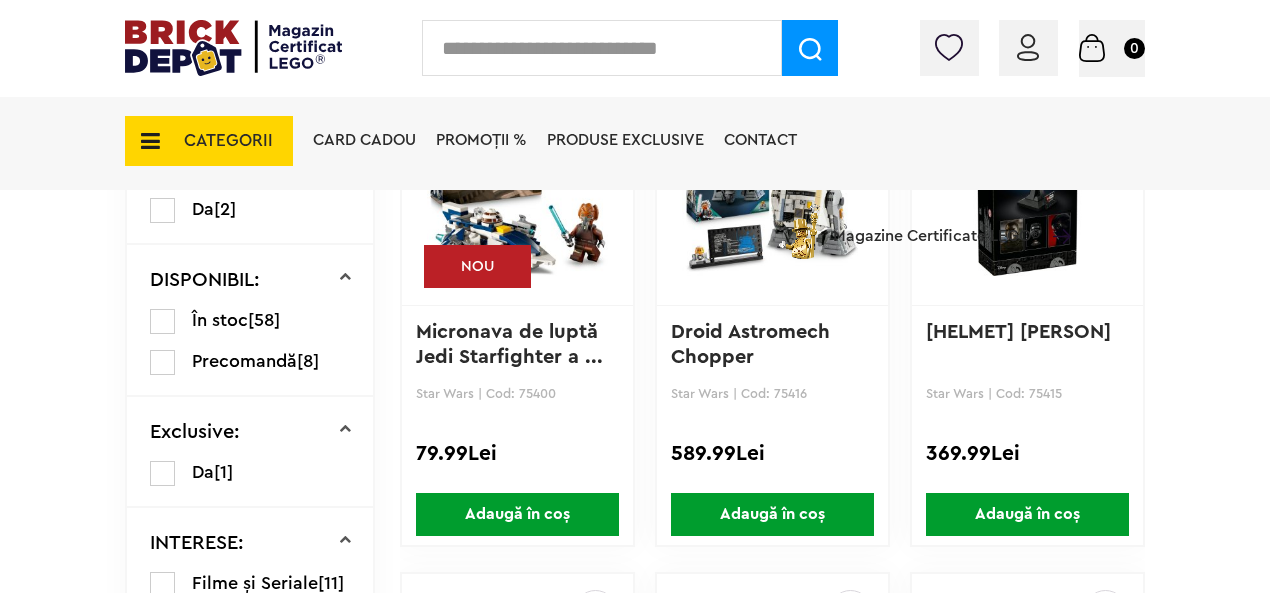 click on "Card Cadou    PROMOȚII %    Produse exclusive    Contact    Magazine Certificate LEGO®" at bounding box center [687, 176] 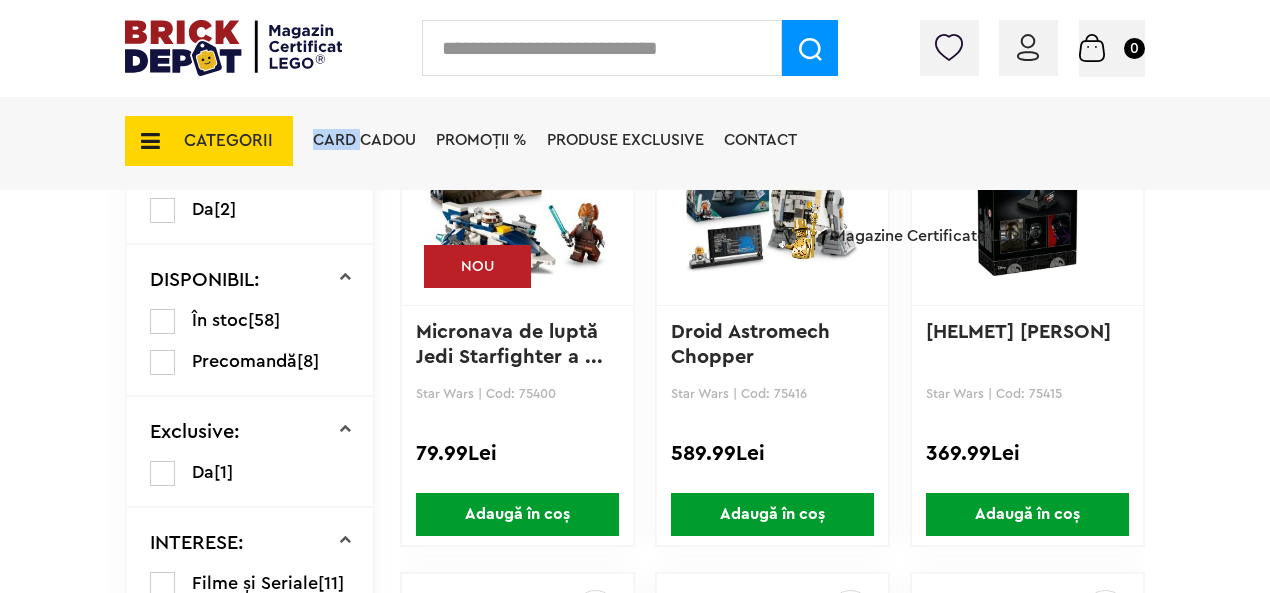 click on "Card Cadou    PROMOȚII %    Produse exclusive    Contact    Magazine Certificate LEGO®" at bounding box center [687, 176] 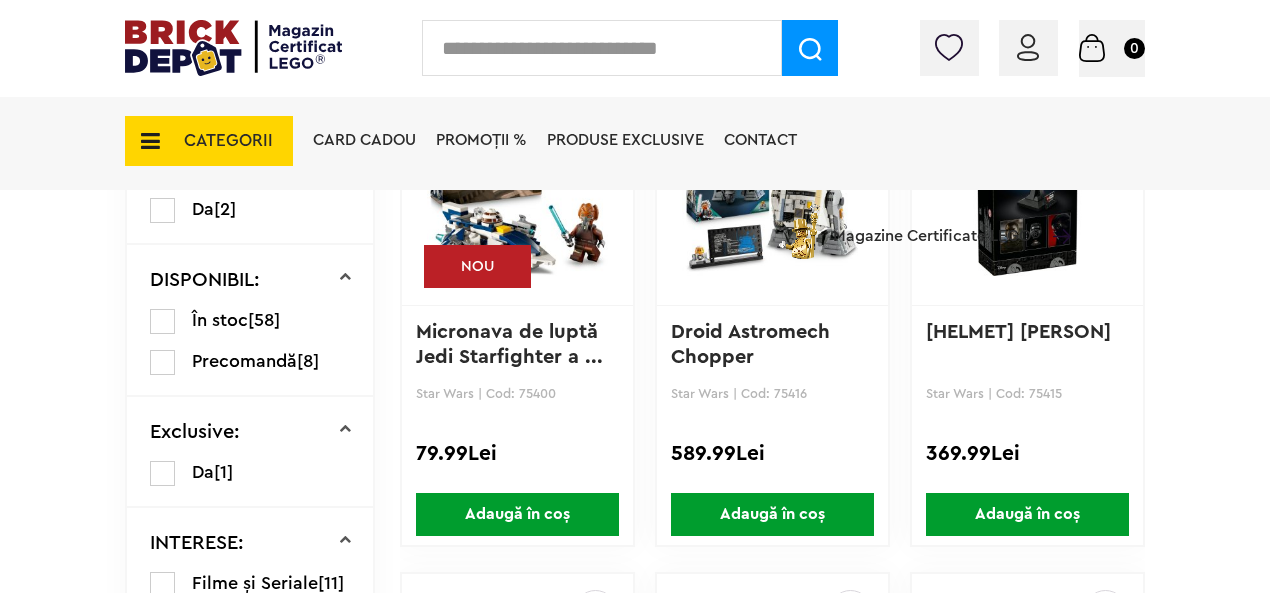click on "Card Cadou    PROMOȚII %    Produse exclusive    Contact    Magazine Certificate LEGO®" at bounding box center [687, 176] 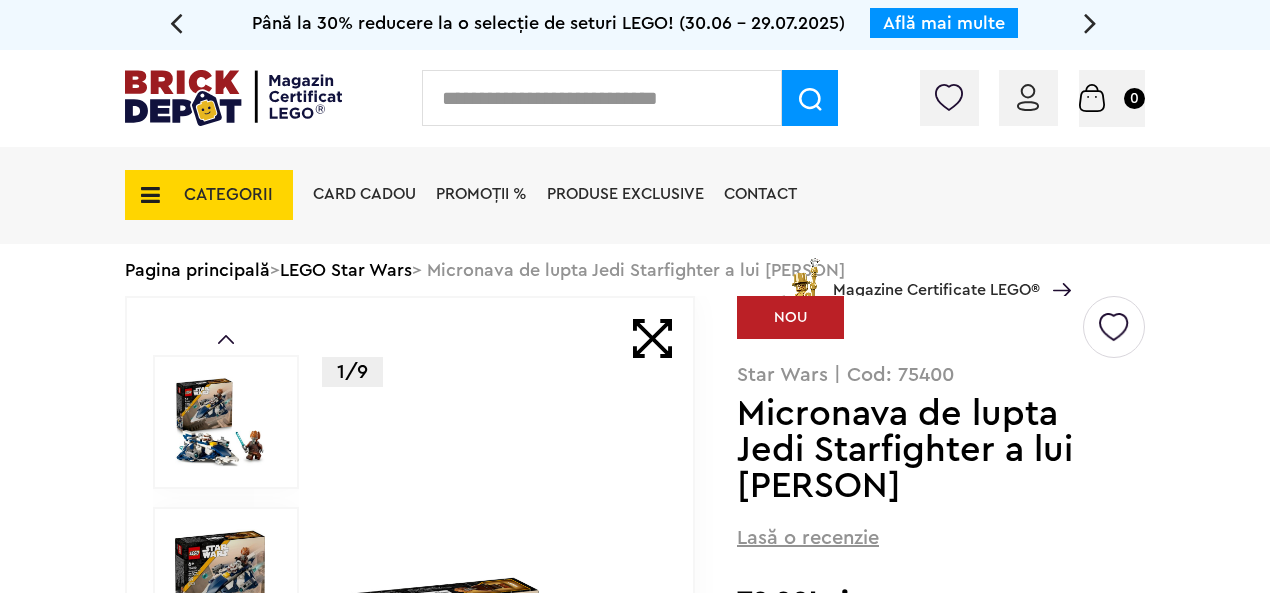 scroll, scrollTop: 0, scrollLeft: 0, axis: both 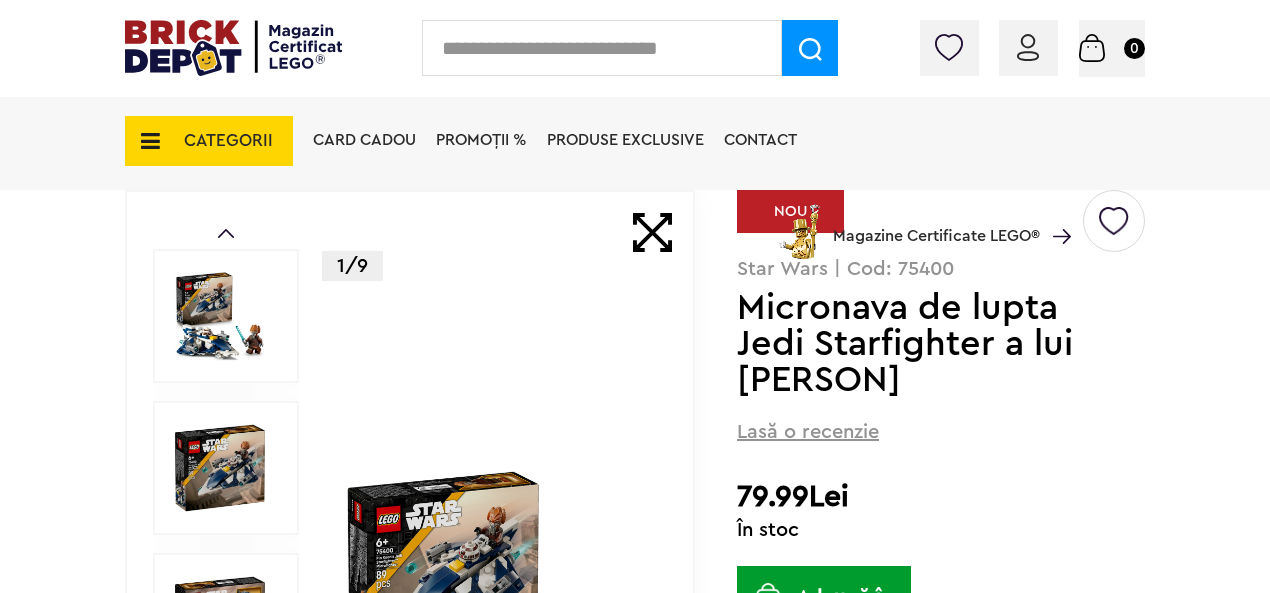 drag, startPoint x: 1279, startPoint y: 19, endPoint x: 1279, endPoint y: 61, distance: 42 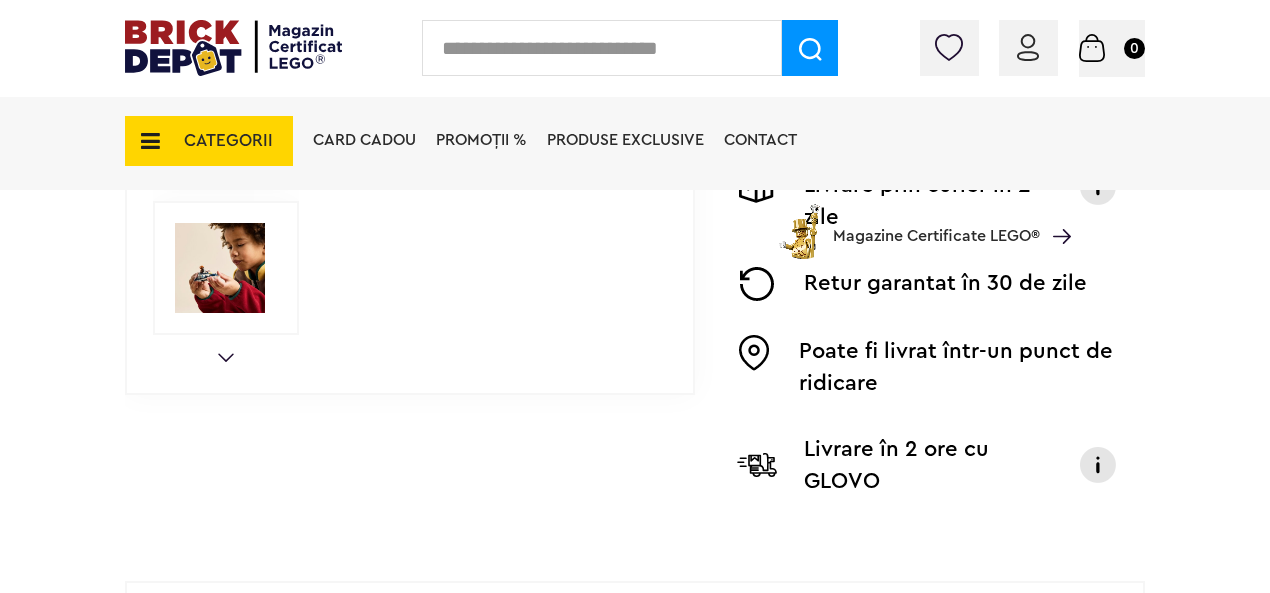 scroll, scrollTop: 1009, scrollLeft: 0, axis: vertical 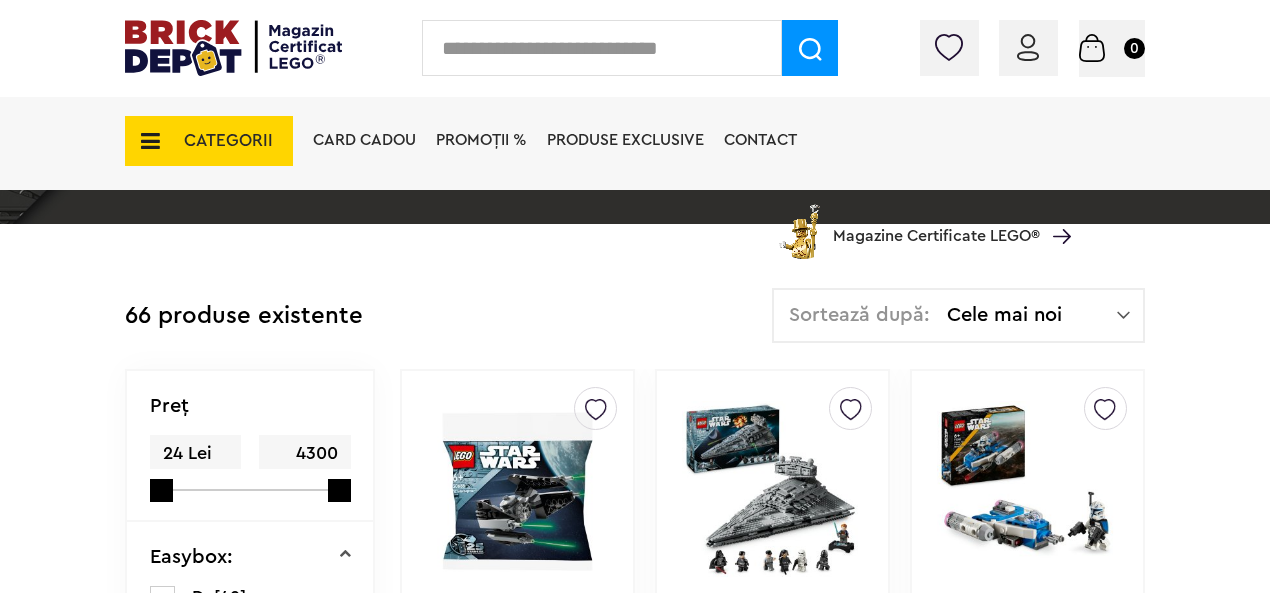 drag, startPoint x: 1279, startPoint y: 16, endPoint x: 1278, endPoint y: 110, distance: 94.00532 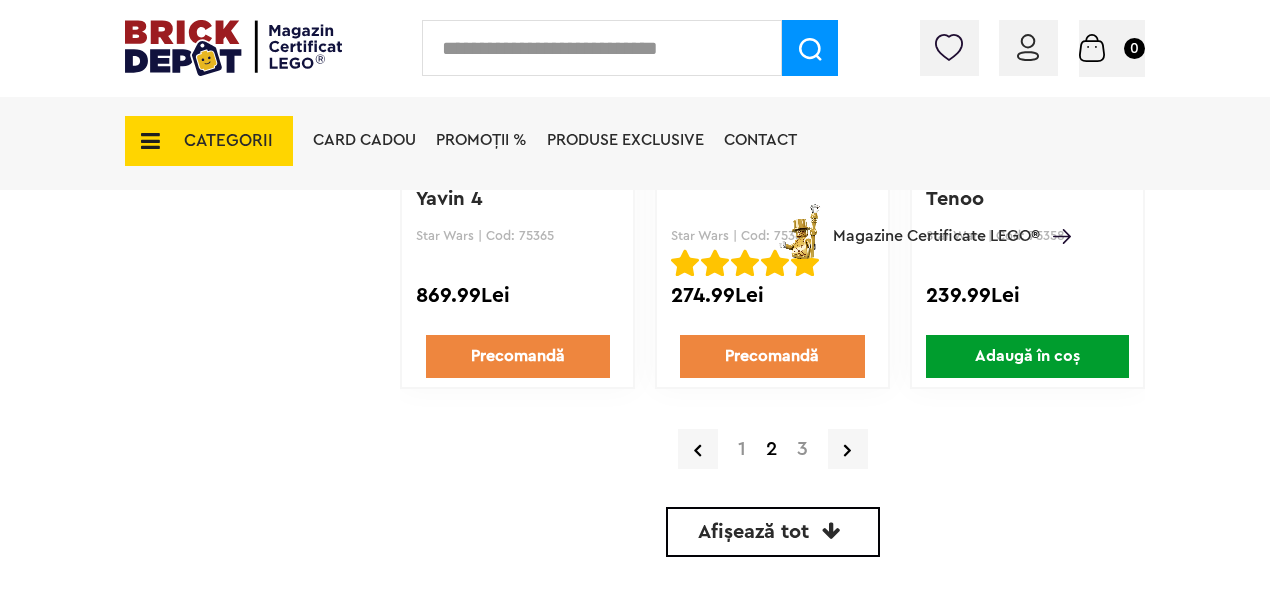 scroll, scrollTop: 4942, scrollLeft: 0, axis: vertical 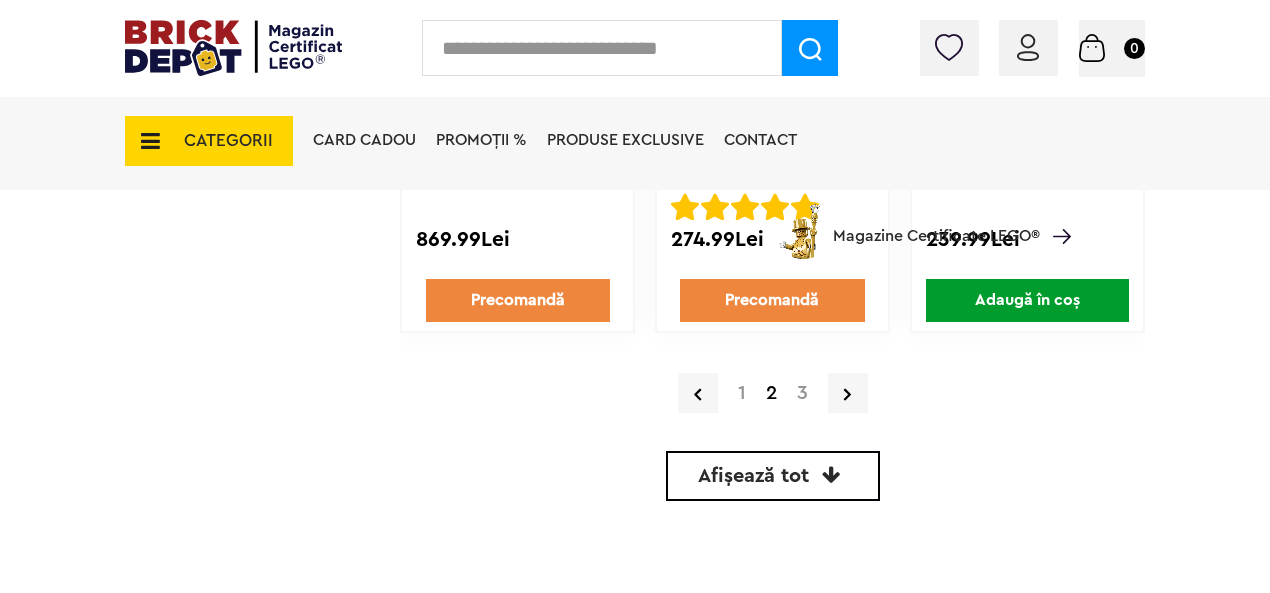 click on "3" at bounding box center (802, 393) 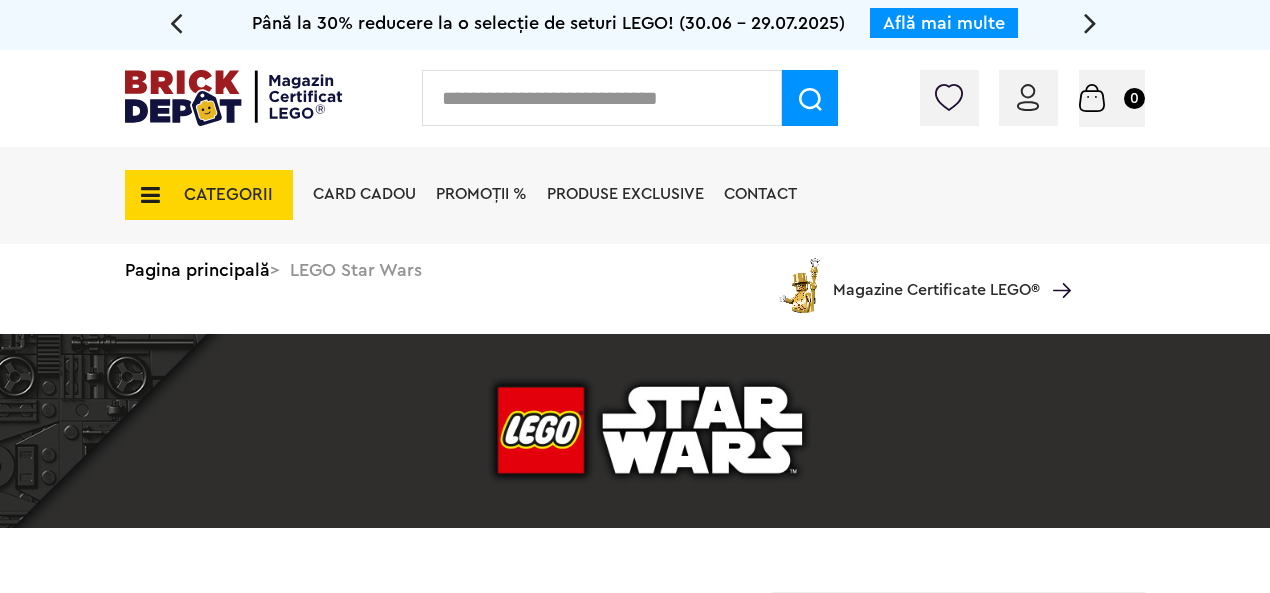 scroll, scrollTop: 0, scrollLeft: 0, axis: both 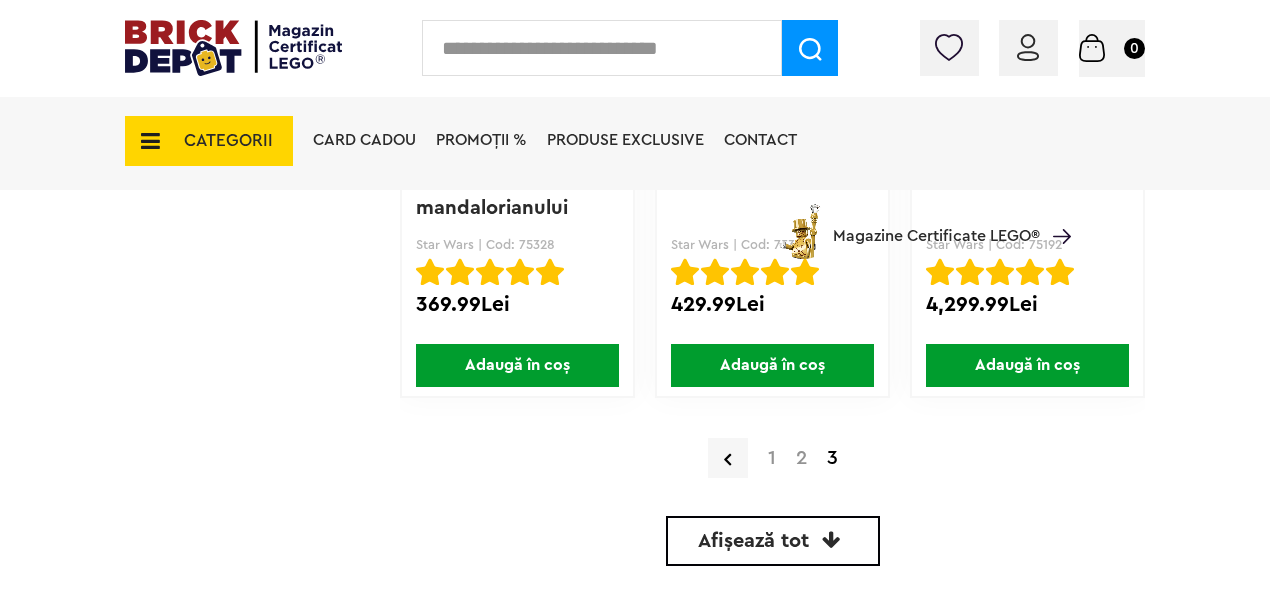 click on "1" at bounding box center [772, 458] 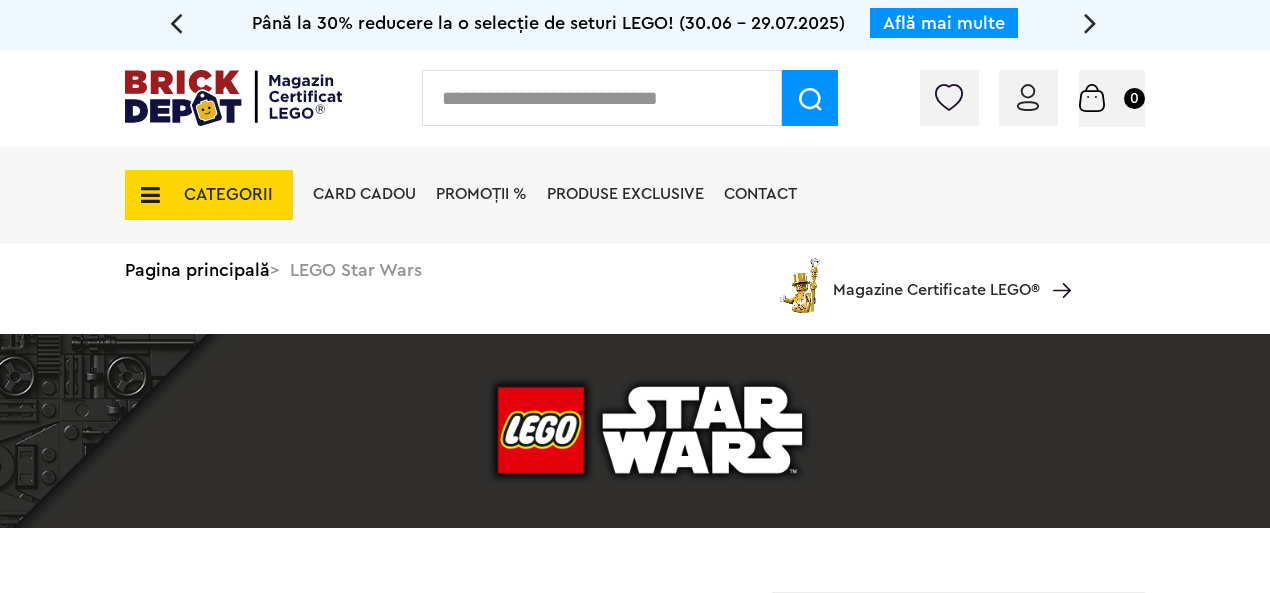 scroll, scrollTop: 0, scrollLeft: 0, axis: both 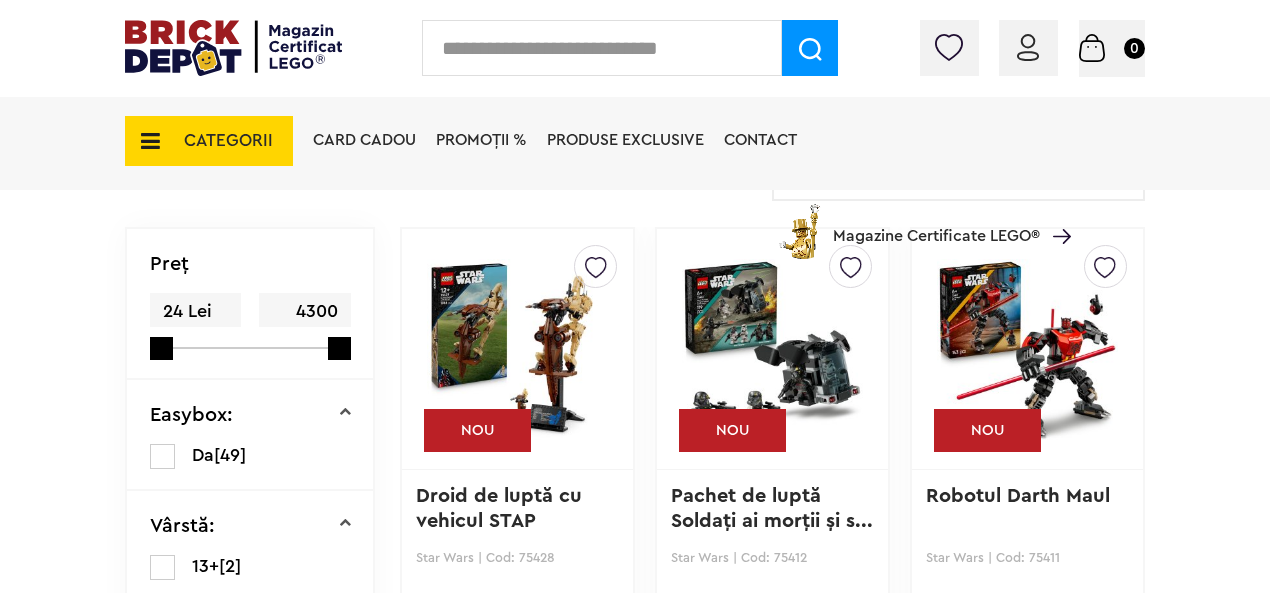click at bounding box center (517, 349) 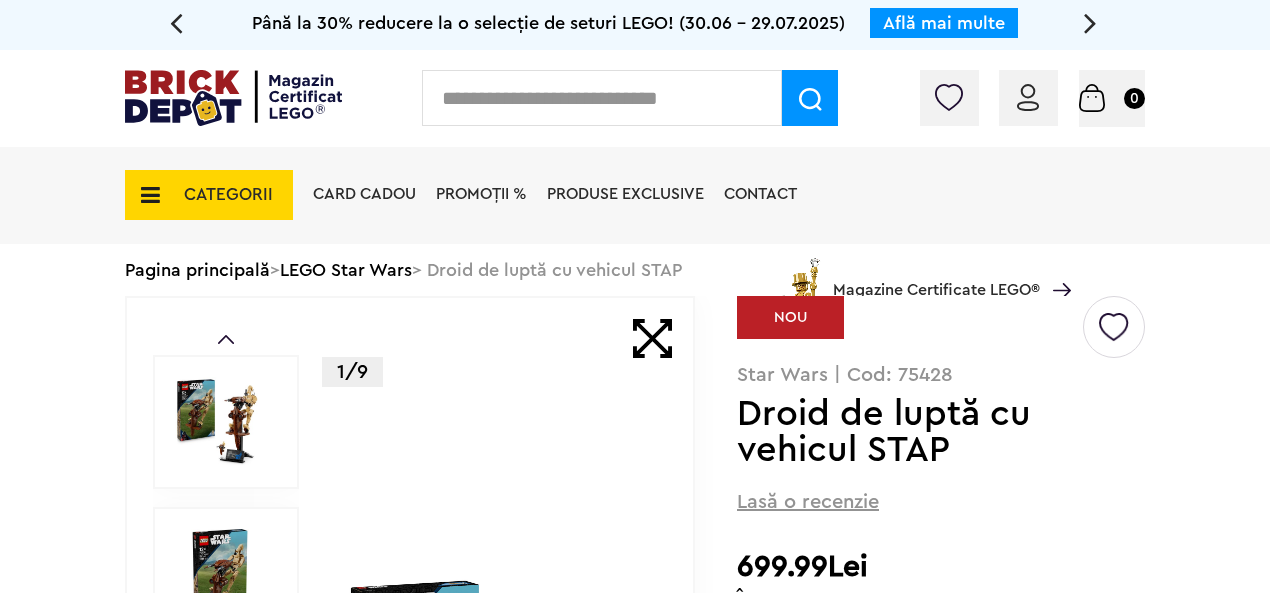 scroll, scrollTop: 0, scrollLeft: 0, axis: both 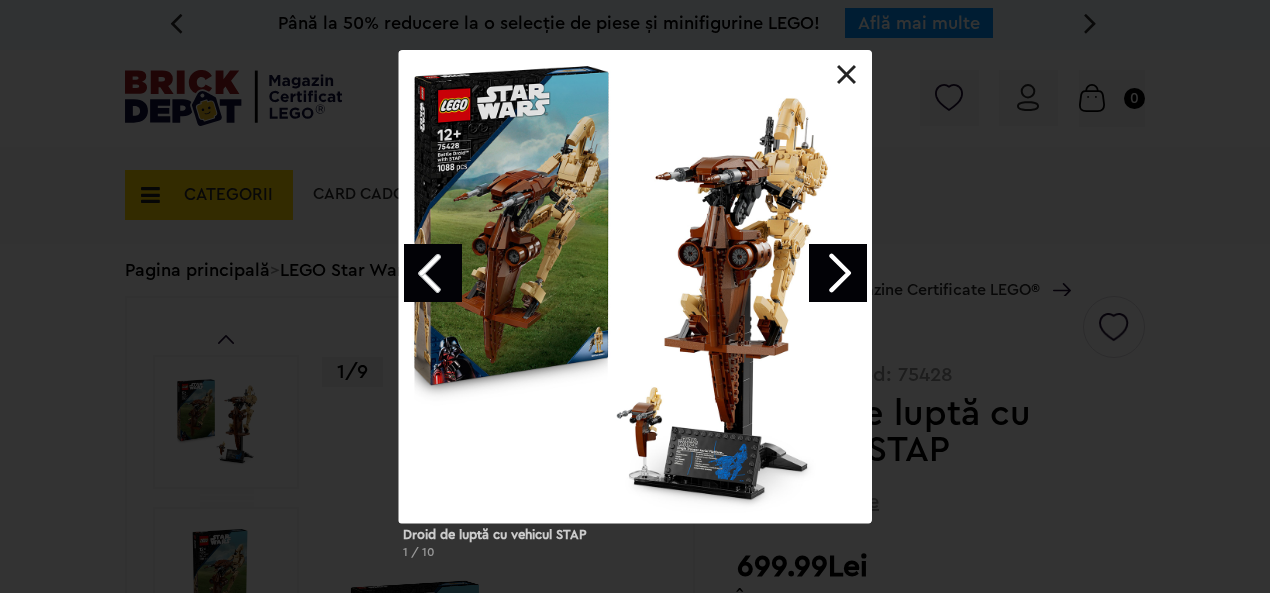 click at bounding box center [838, 273] 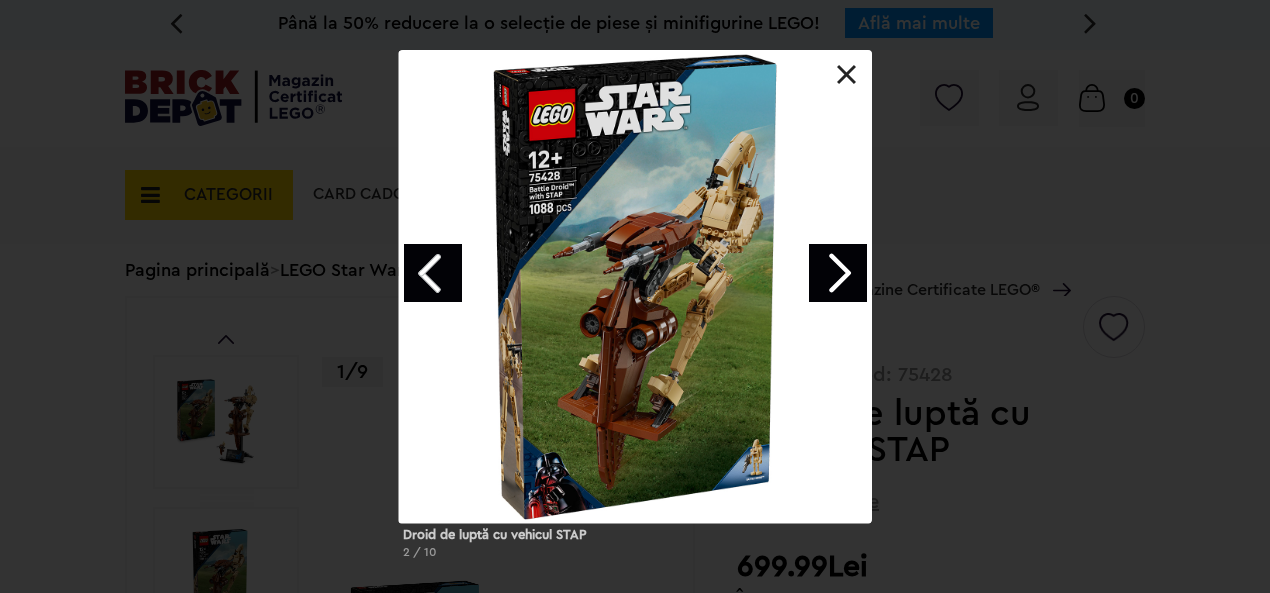 click at bounding box center [838, 273] 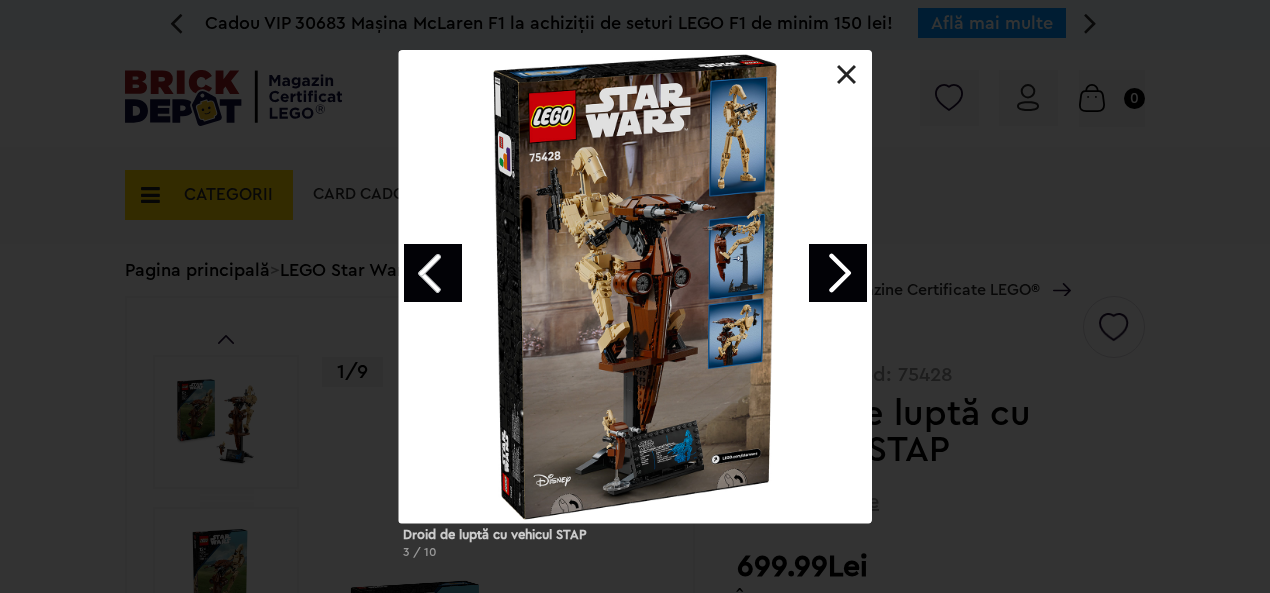 click at bounding box center (838, 273) 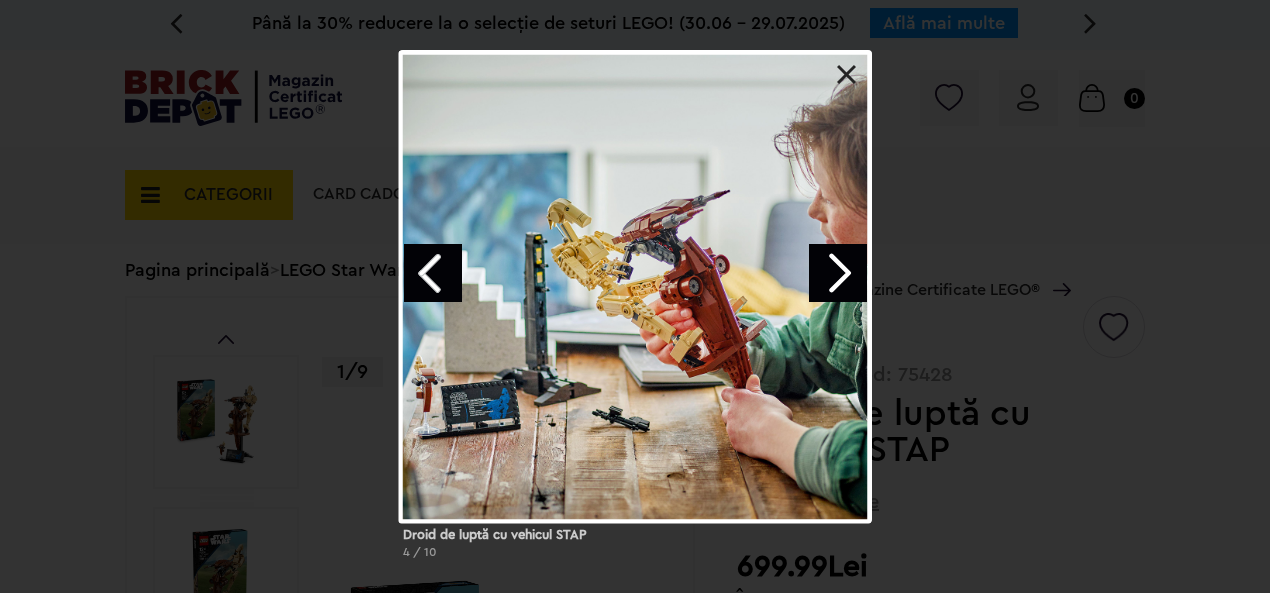 click at bounding box center [838, 273] 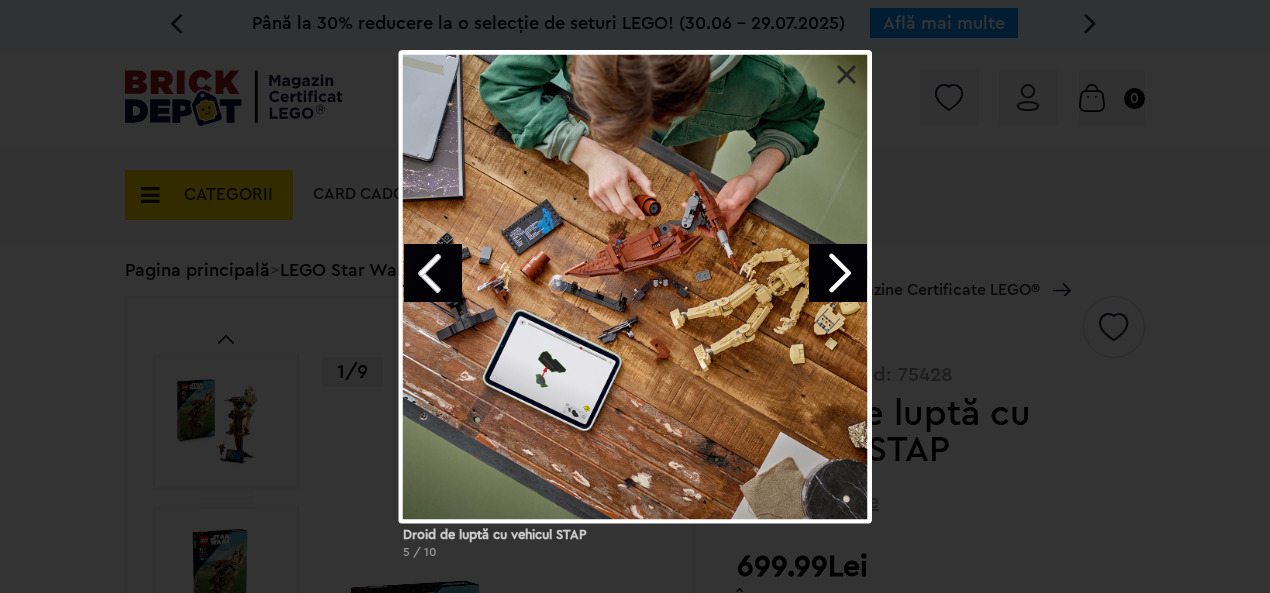 click at bounding box center (838, 273) 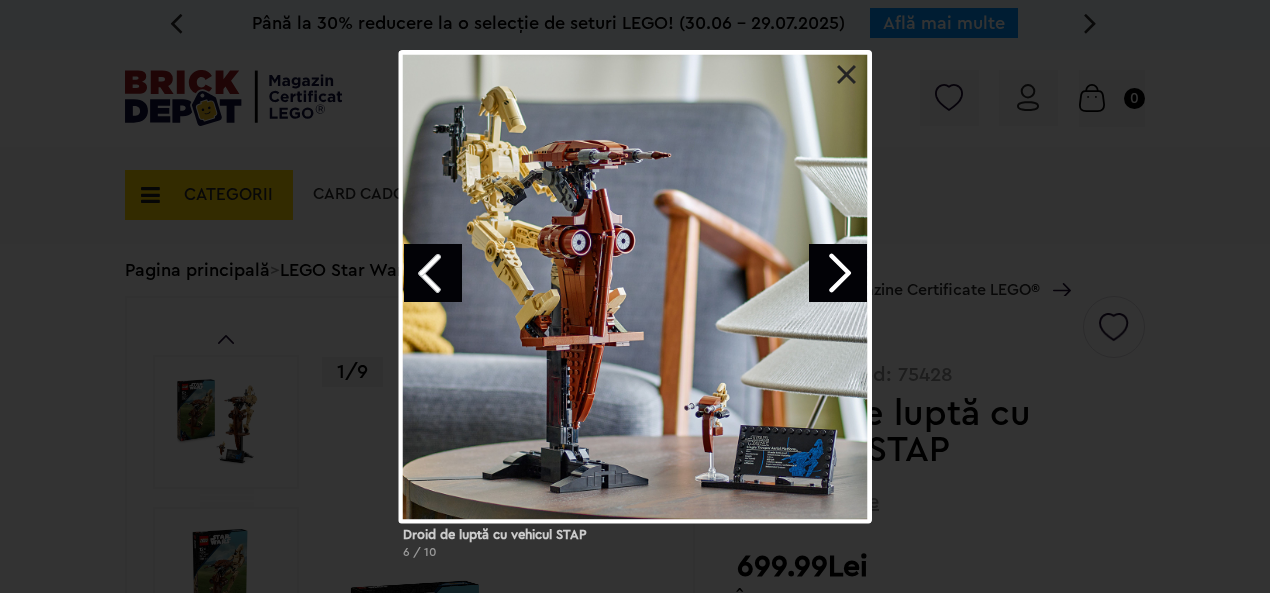 click at bounding box center (838, 273) 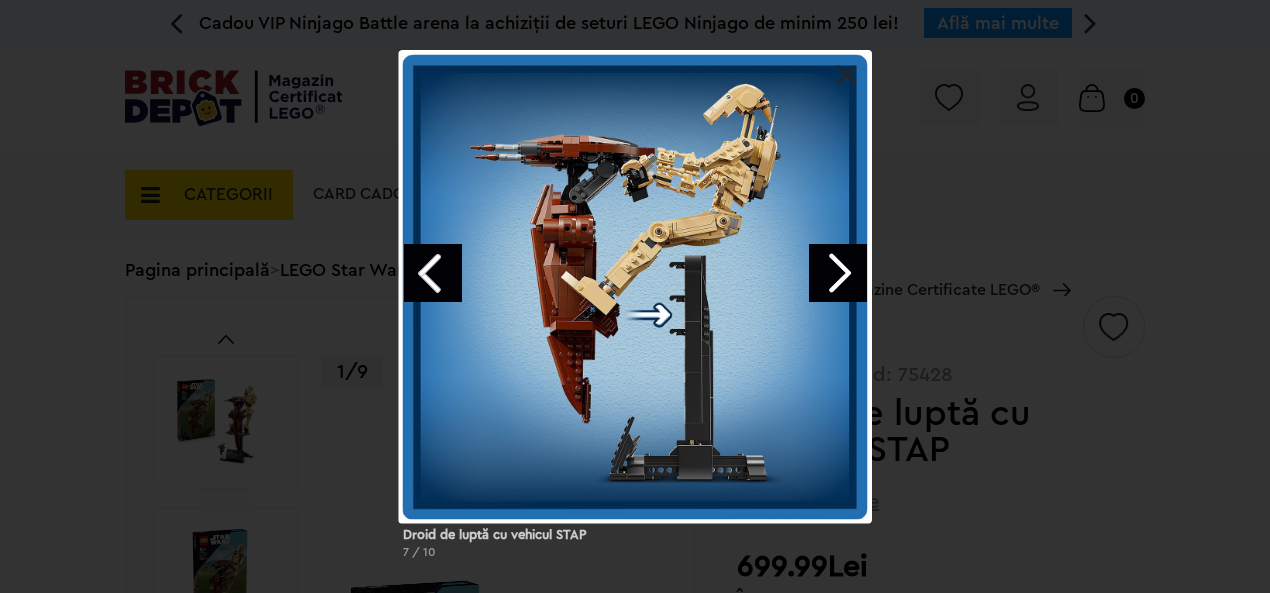 click at bounding box center (838, 273) 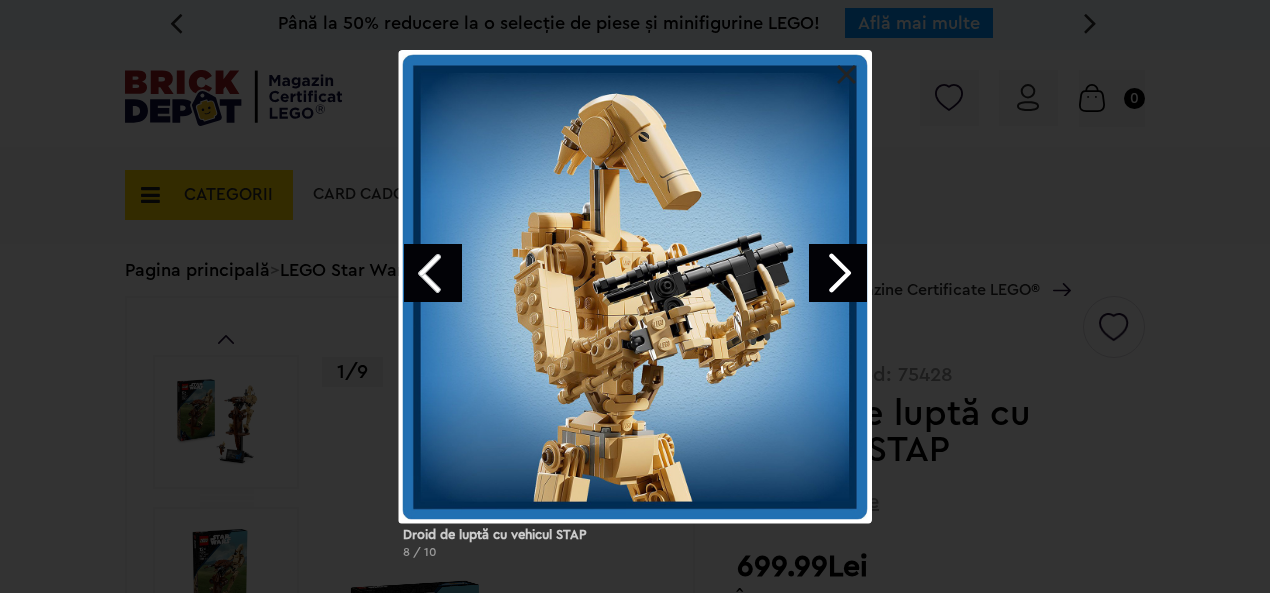 click at bounding box center [838, 273] 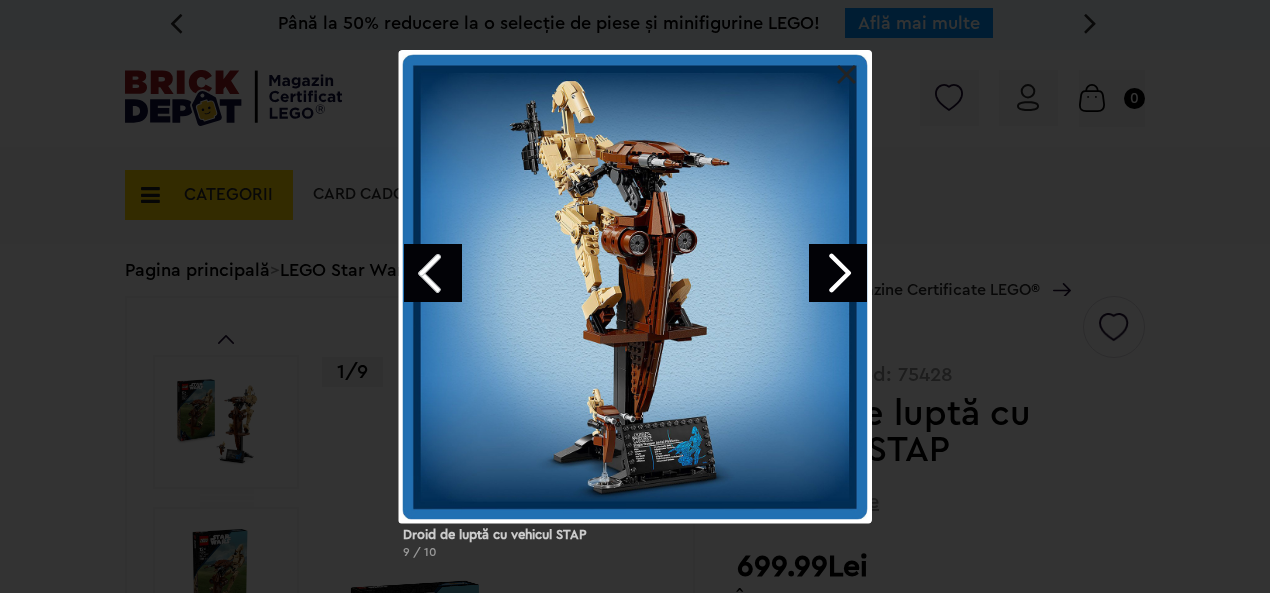 click at bounding box center [838, 273] 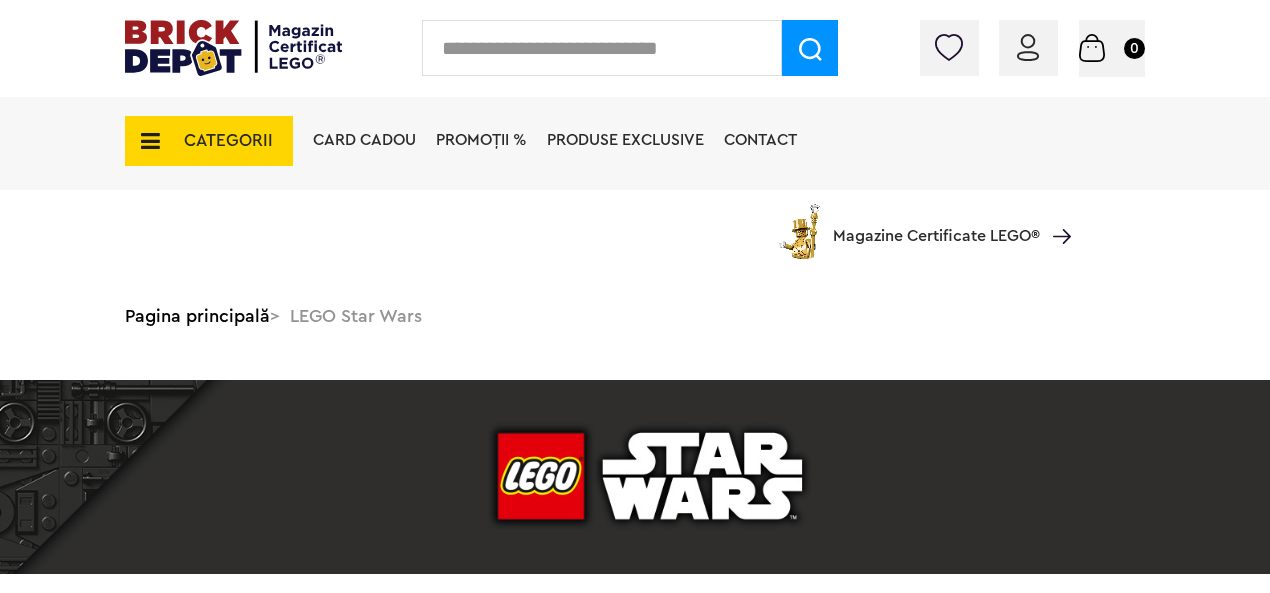 scroll, scrollTop: 492, scrollLeft: 0, axis: vertical 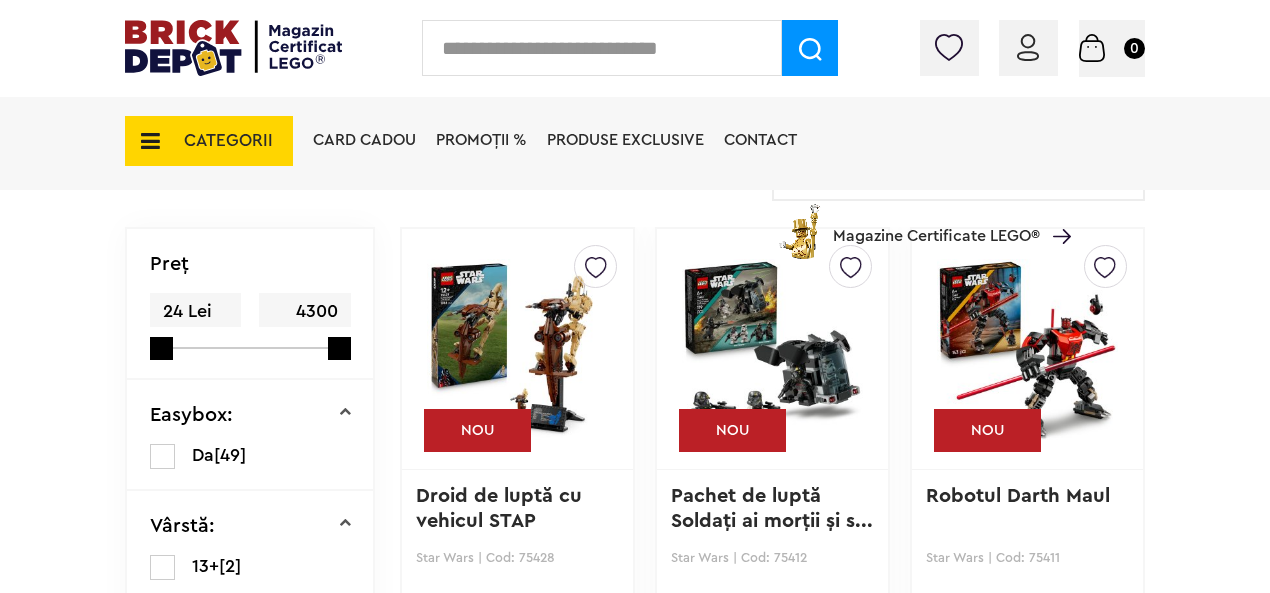 click at bounding box center (772, 349) 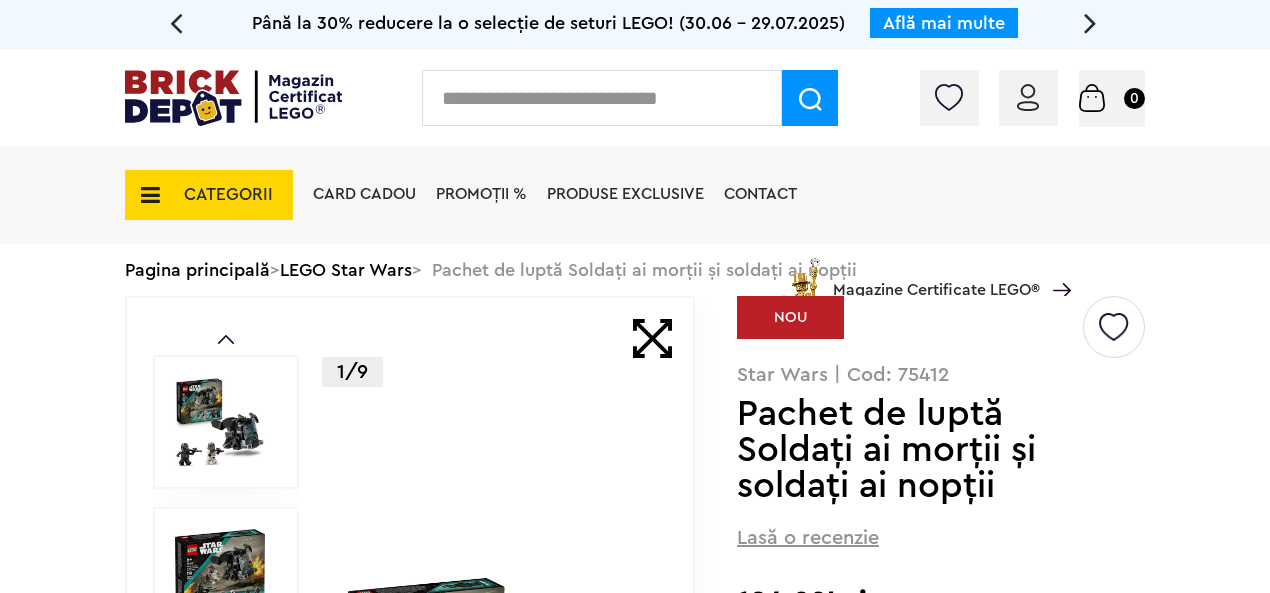 scroll, scrollTop: 0, scrollLeft: 0, axis: both 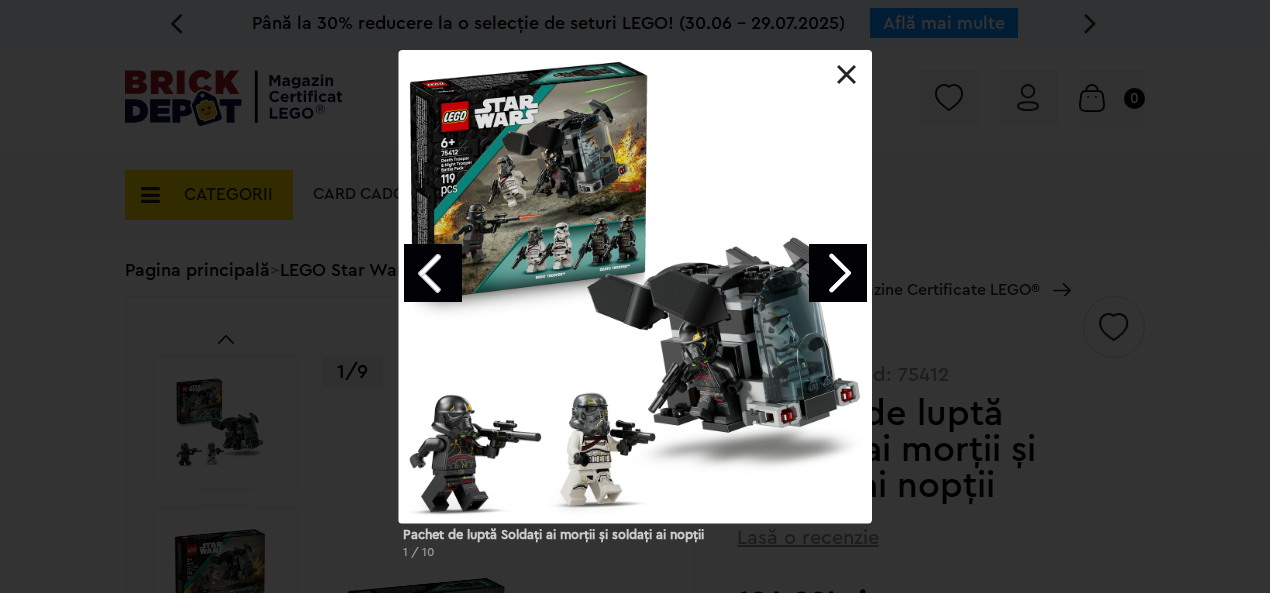 click at bounding box center (838, 273) 